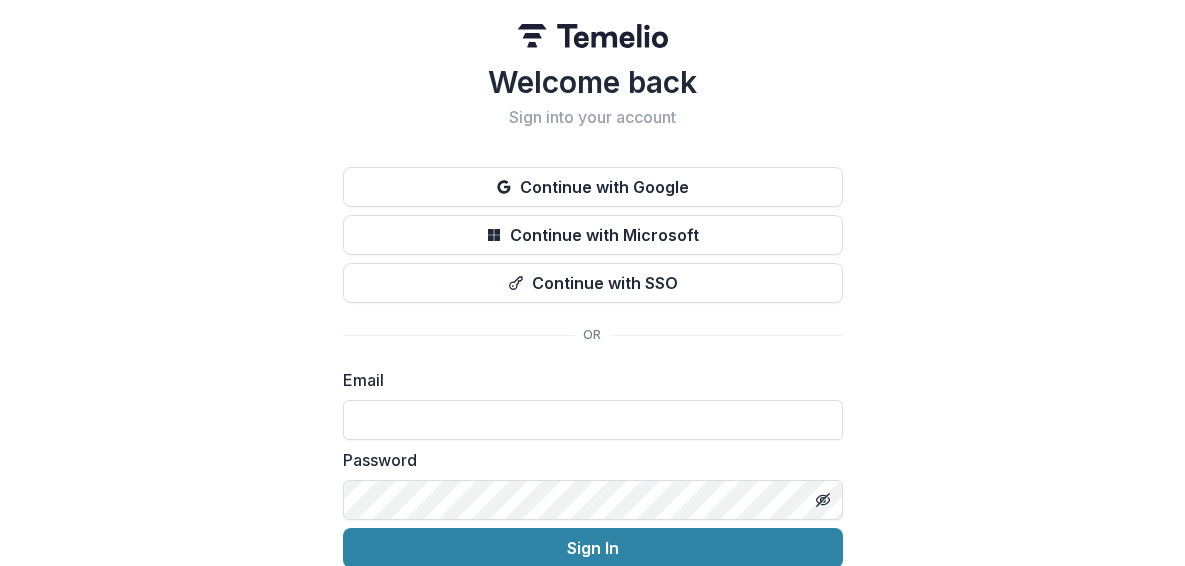 scroll, scrollTop: 0, scrollLeft: 0, axis: both 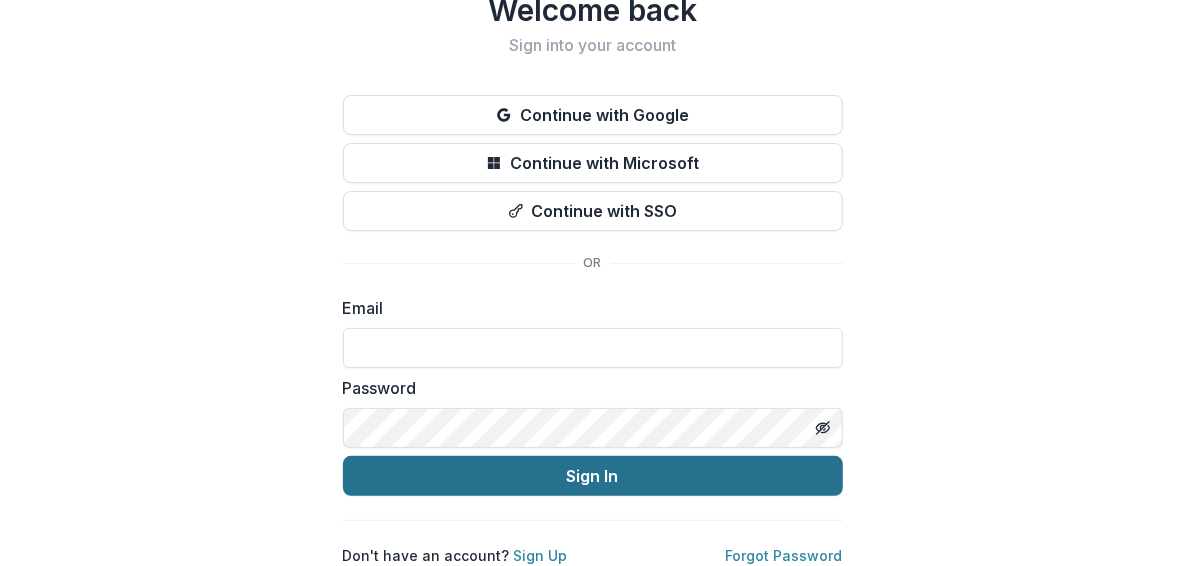 type on "**********" 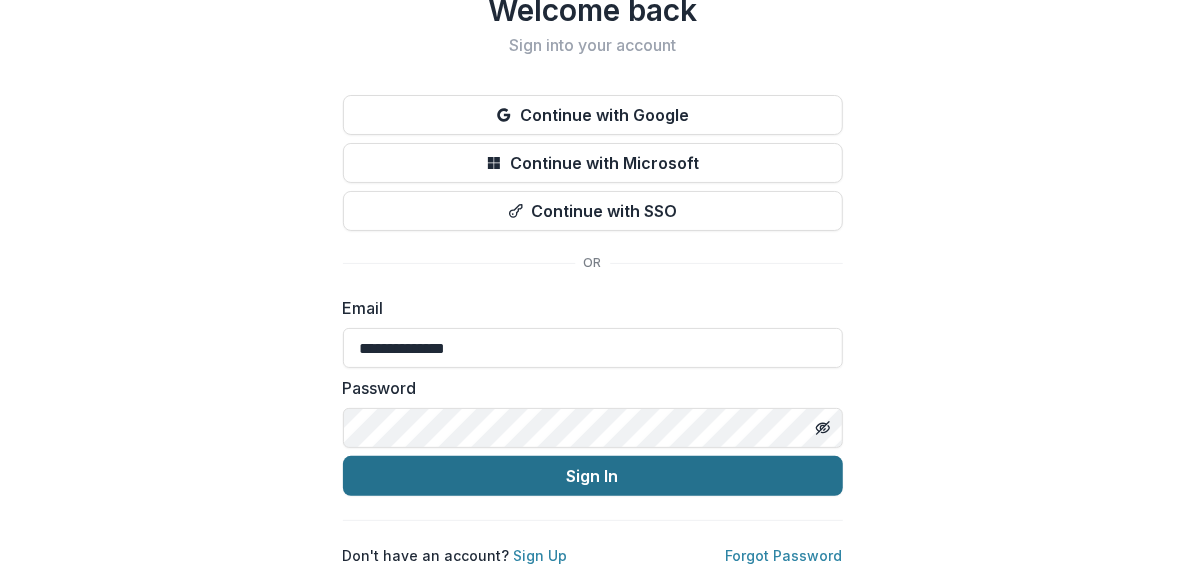 click on "Sign In" at bounding box center [593, 476] 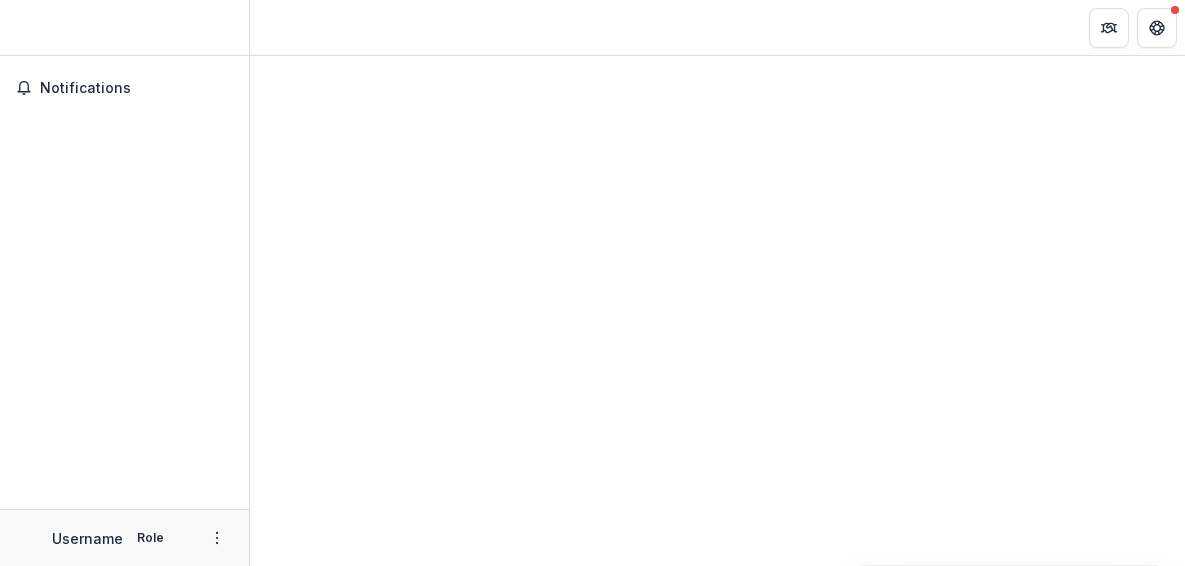 scroll, scrollTop: 0, scrollLeft: 0, axis: both 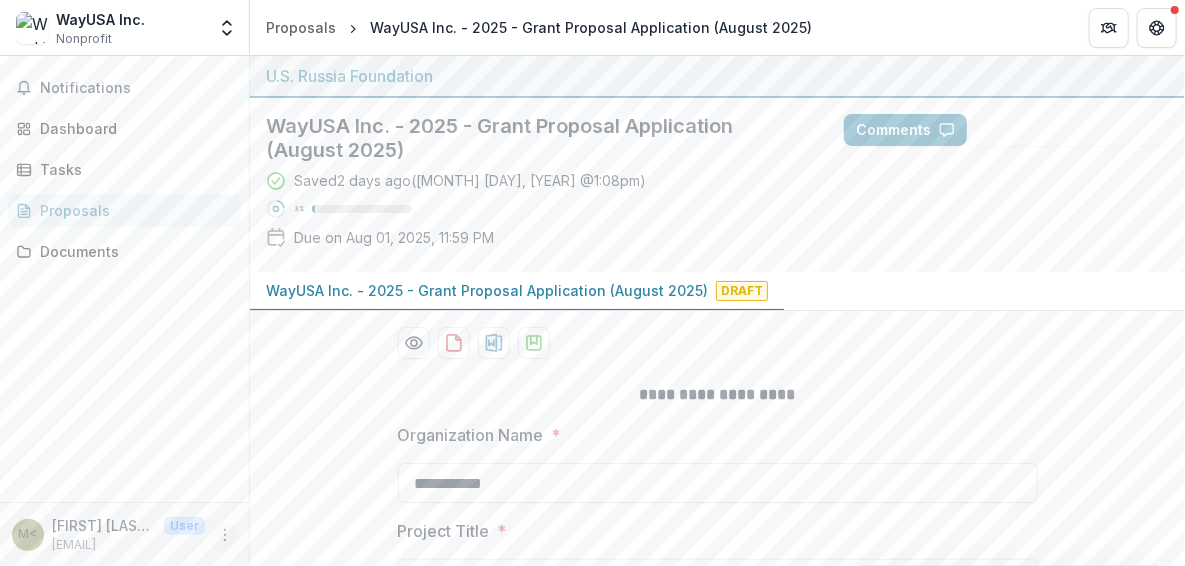 click 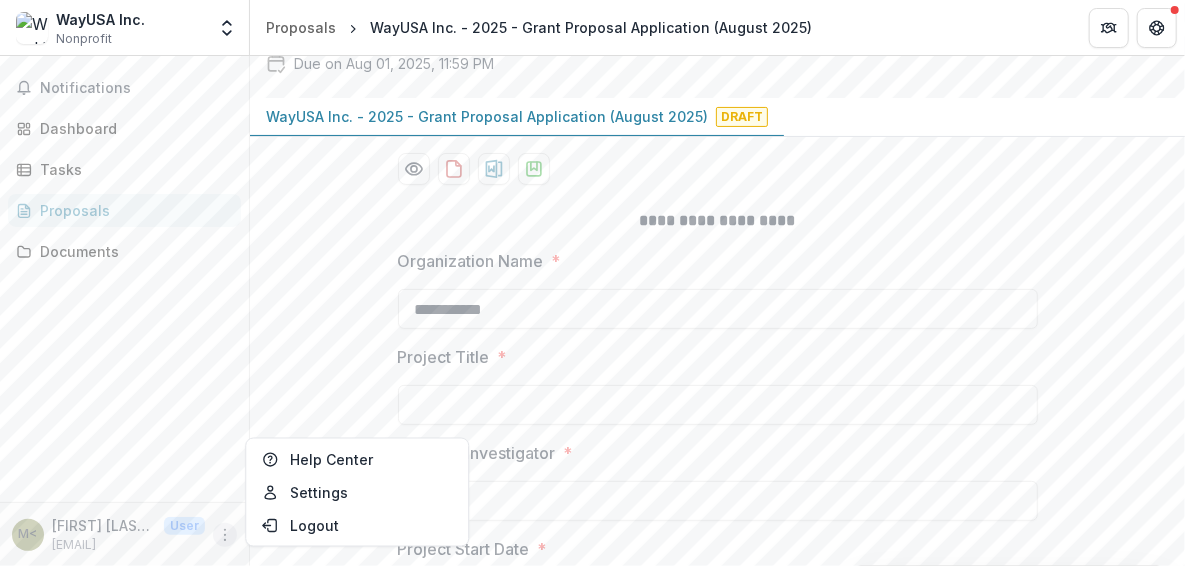 scroll, scrollTop: 0, scrollLeft: 0, axis: both 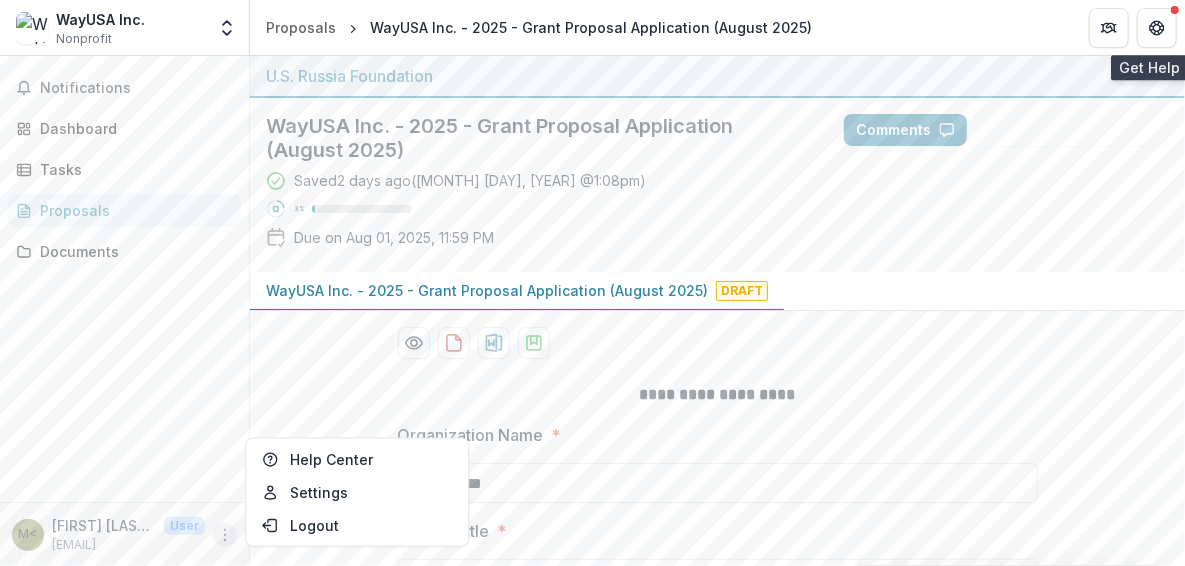 click at bounding box center [1175, 10] 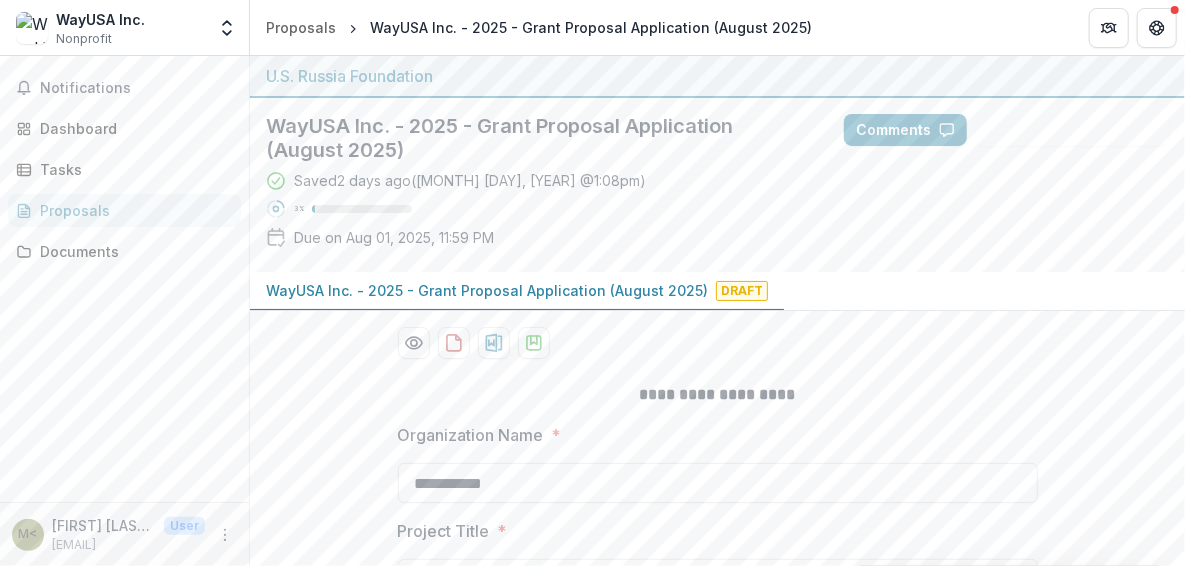 drag, startPoint x: 298, startPoint y: 24, endPoint x: 323, endPoint y: 423, distance: 399.78244 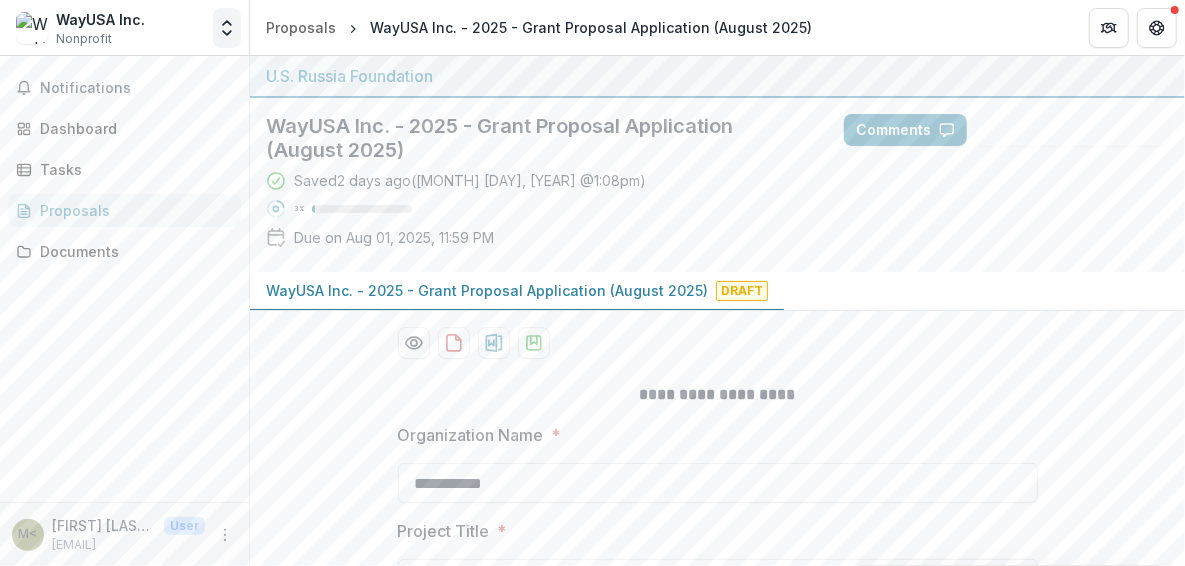 click 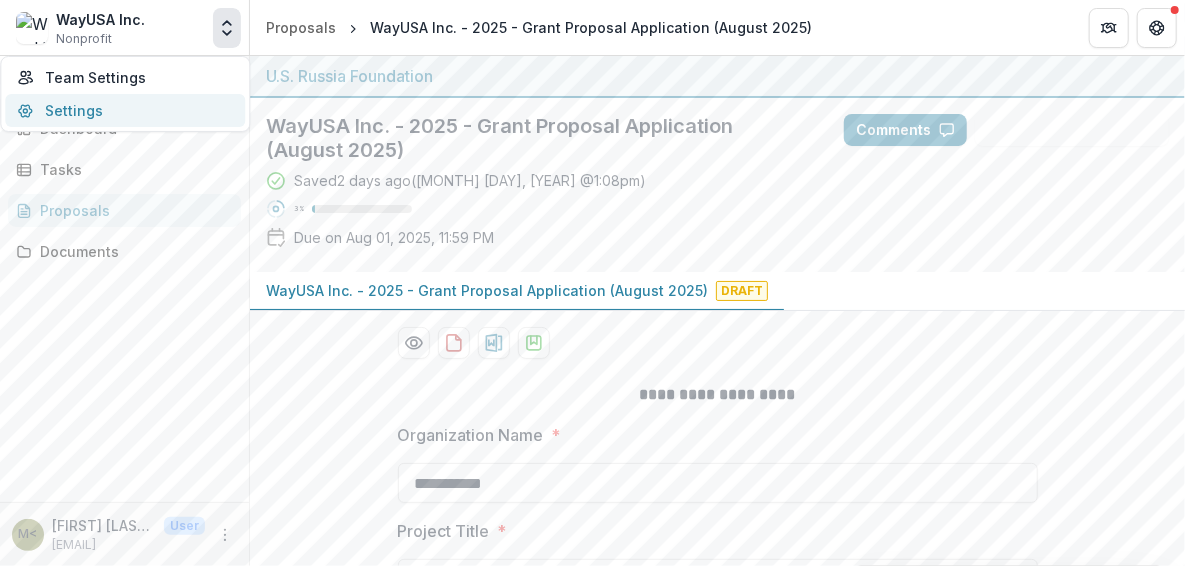 click on "Settings" at bounding box center (125, 110) 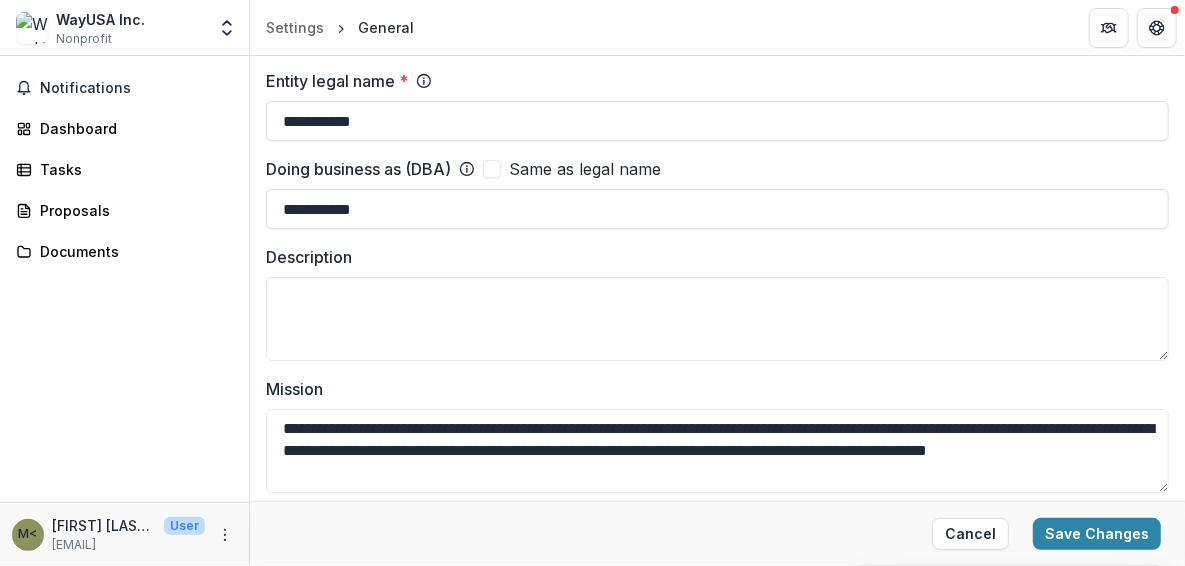 scroll, scrollTop: 0, scrollLeft: 0, axis: both 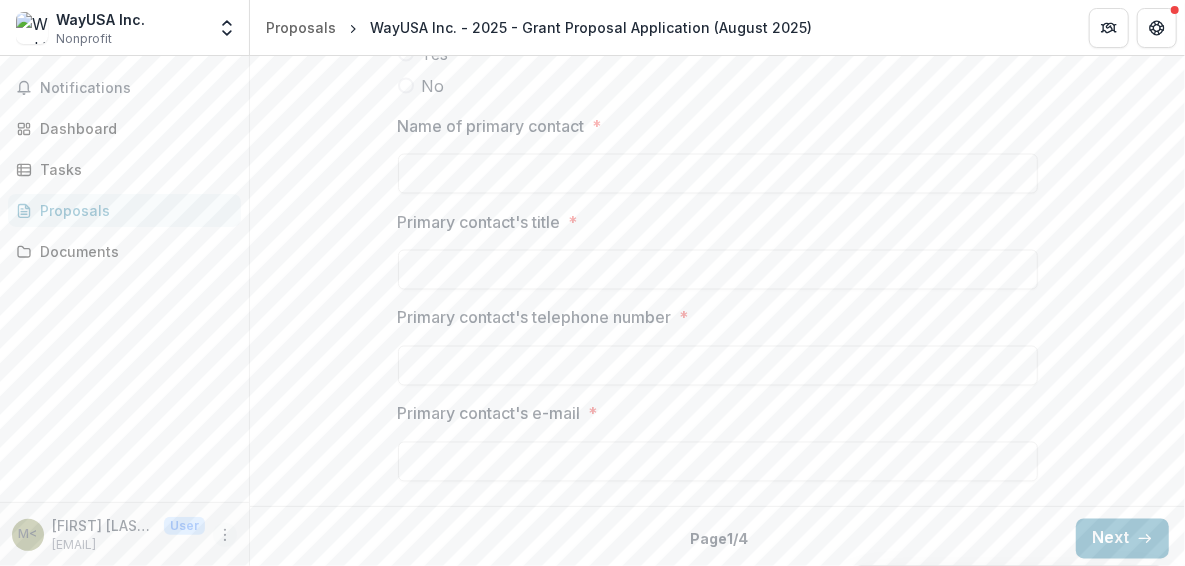 click 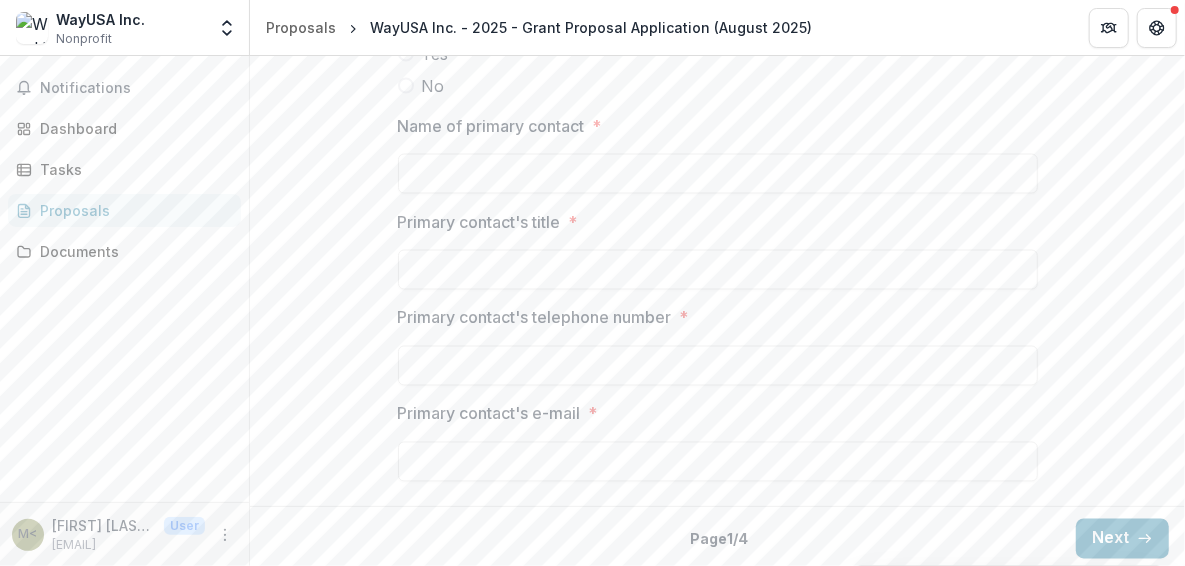 drag, startPoint x: 26, startPoint y: 539, endPoint x: 1067, endPoint y: 136, distance: 1116.284 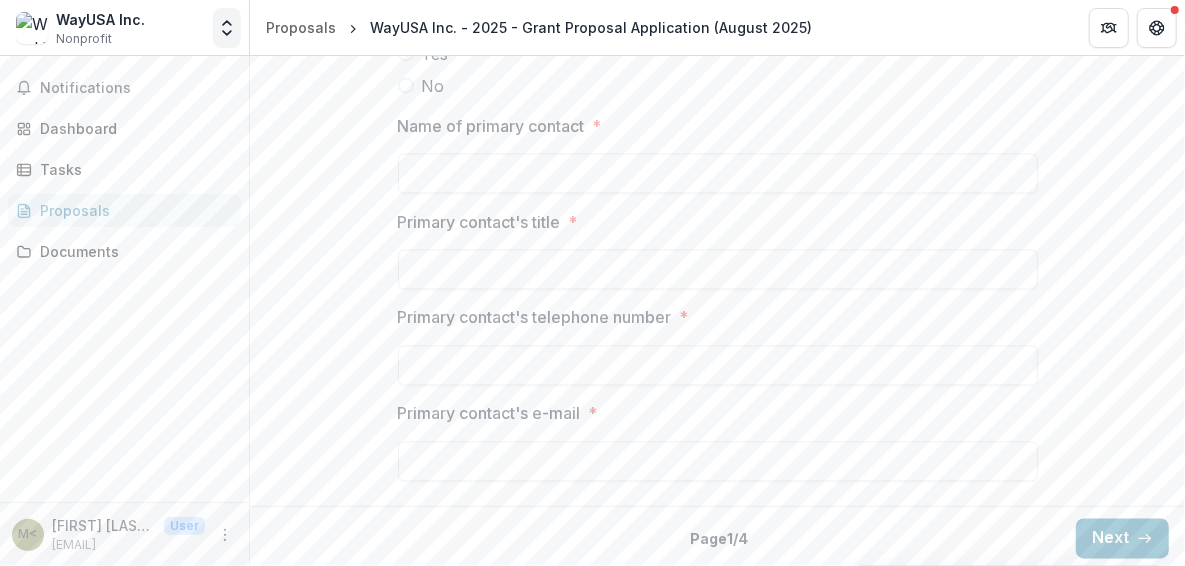 click 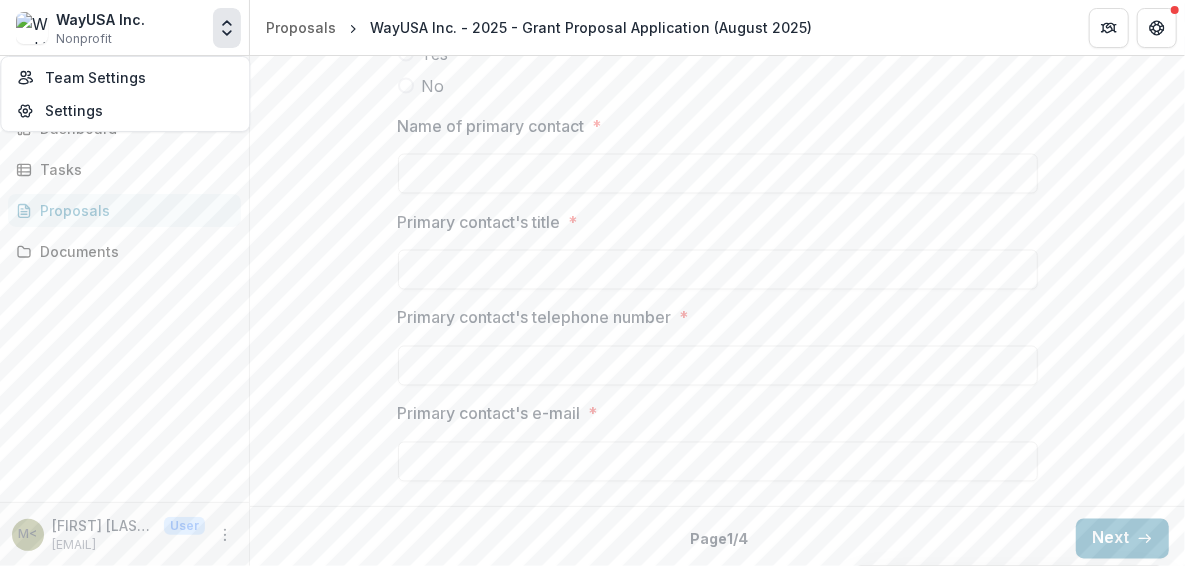 click 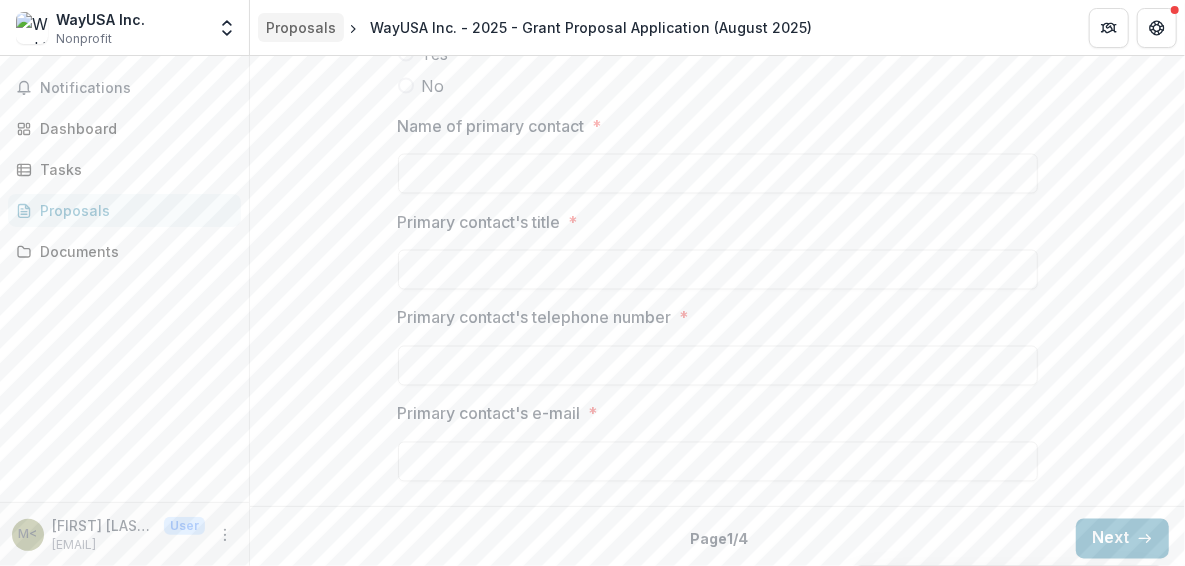 click on "Proposals" at bounding box center [301, 27] 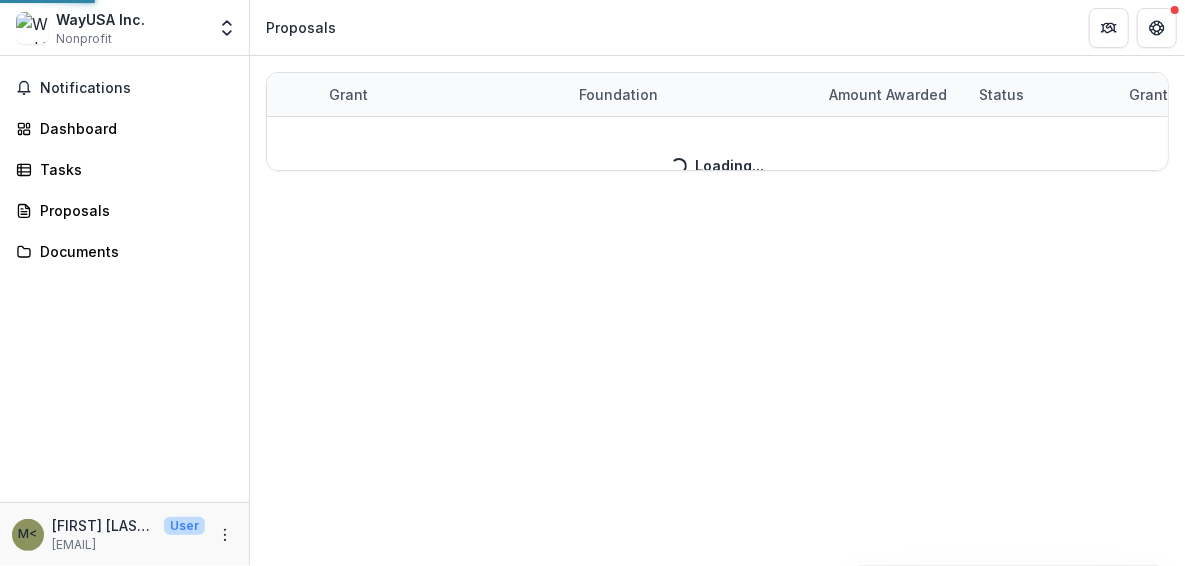 scroll, scrollTop: 0, scrollLeft: 0, axis: both 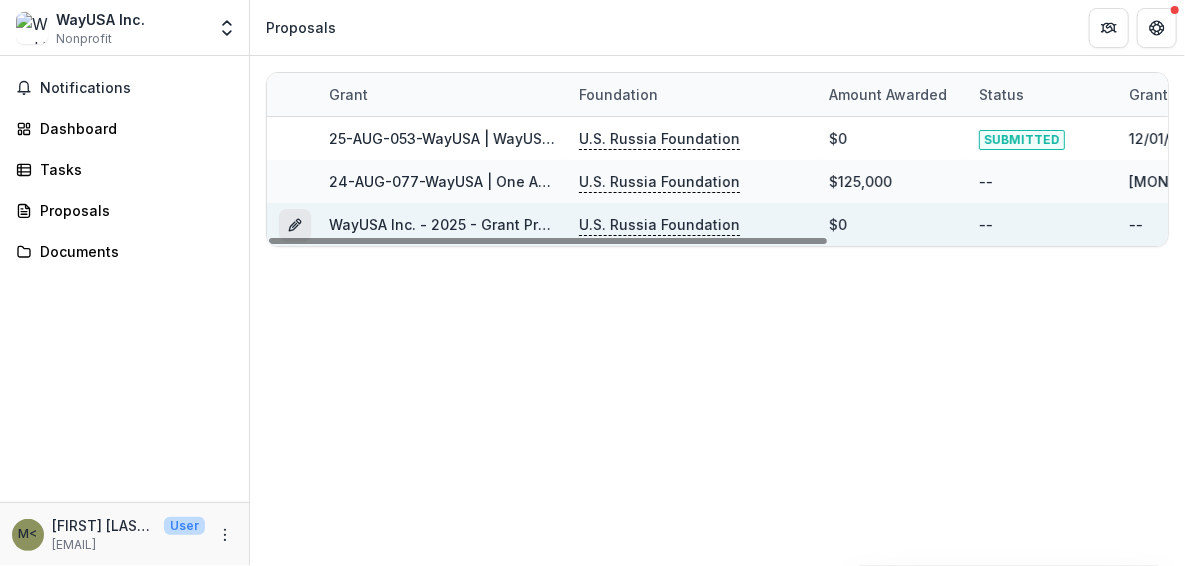 click 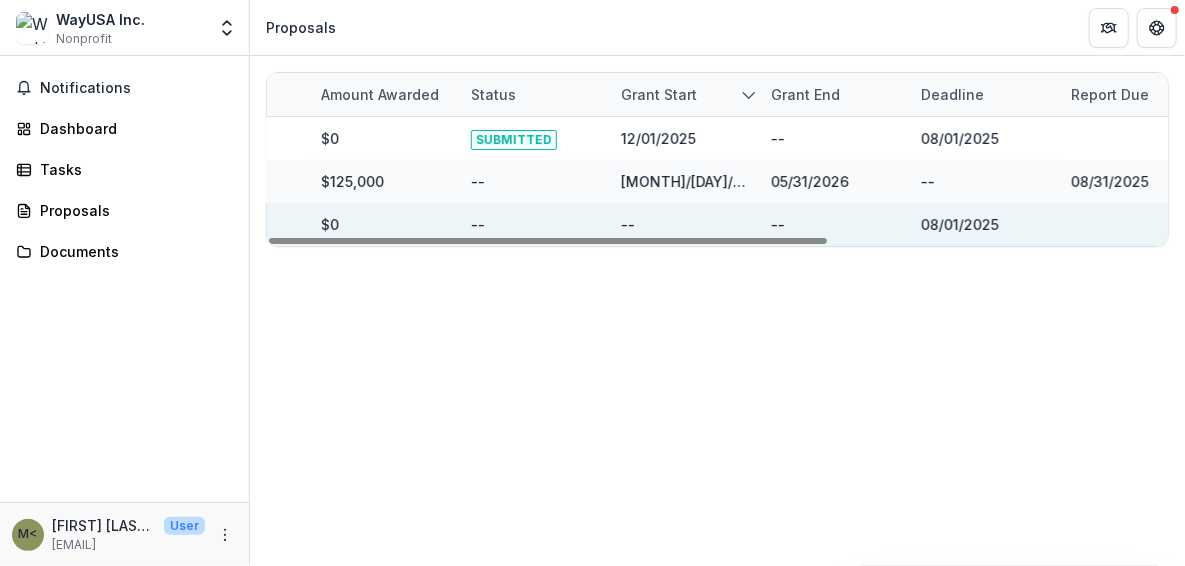 scroll, scrollTop: 0, scrollLeft: 548, axis: horizontal 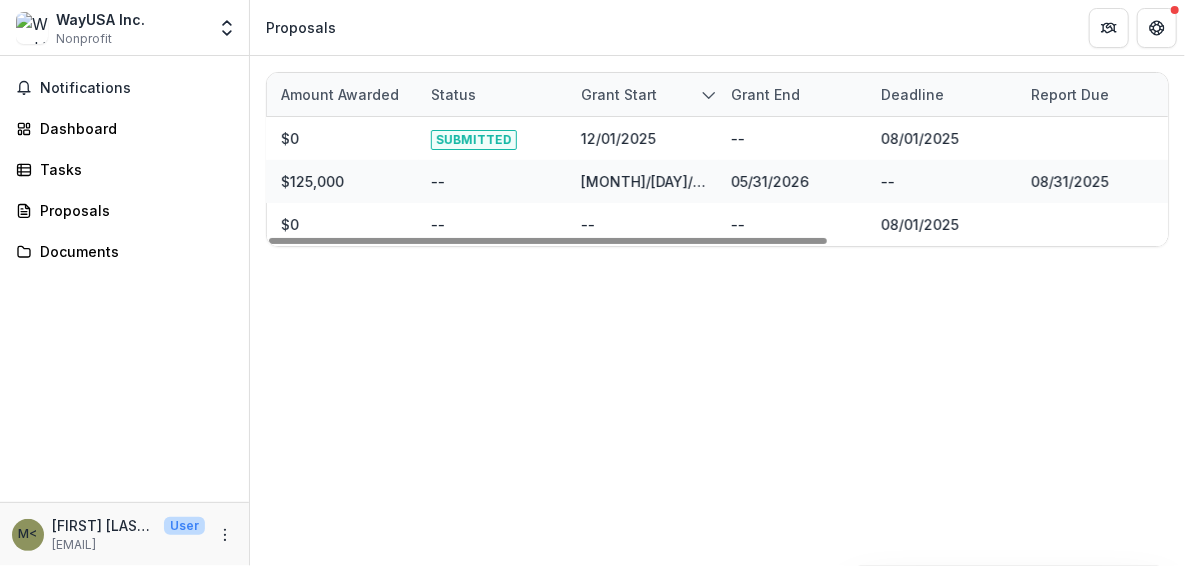 drag, startPoint x: 1113, startPoint y: 218, endPoint x: 457, endPoint y: 366, distance: 672.4879 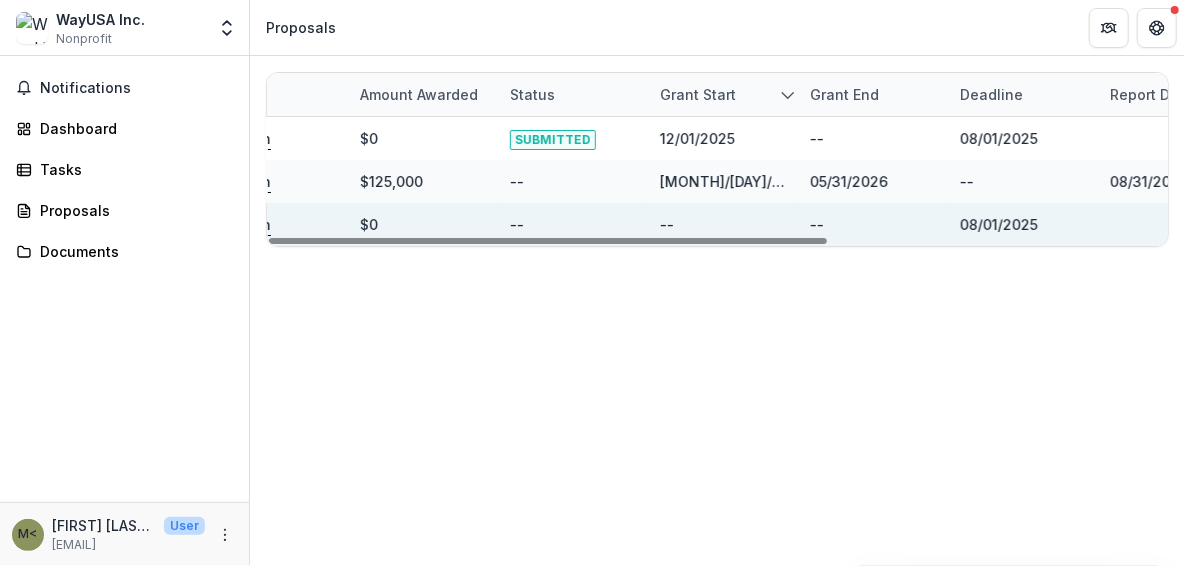 scroll, scrollTop: 0, scrollLeft: 548, axis: horizontal 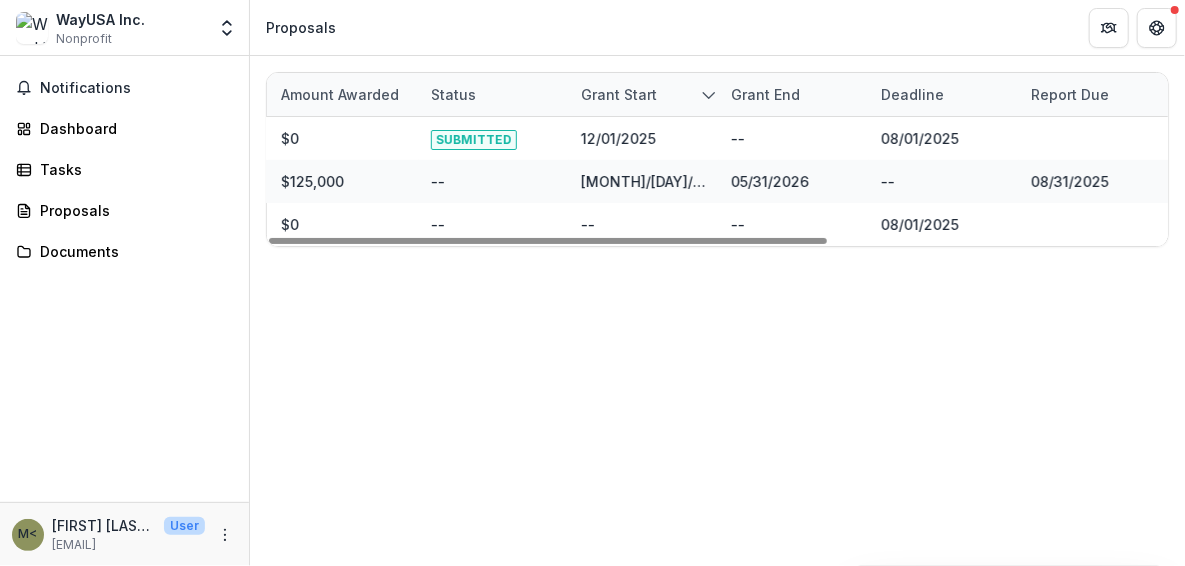 drag, startPoint x: 1097, startPoint y: 216, endPoint x: 515, endPoint y: 401, distance: 610.6955 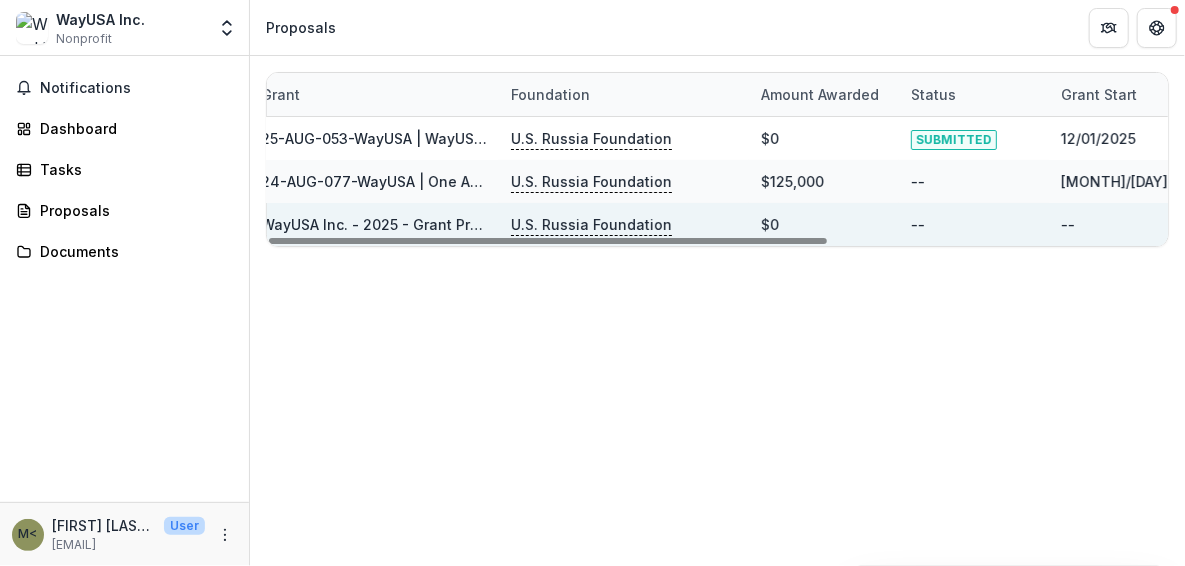 scroll, scrollTop: 0, scrollLeft: 0, axis: both 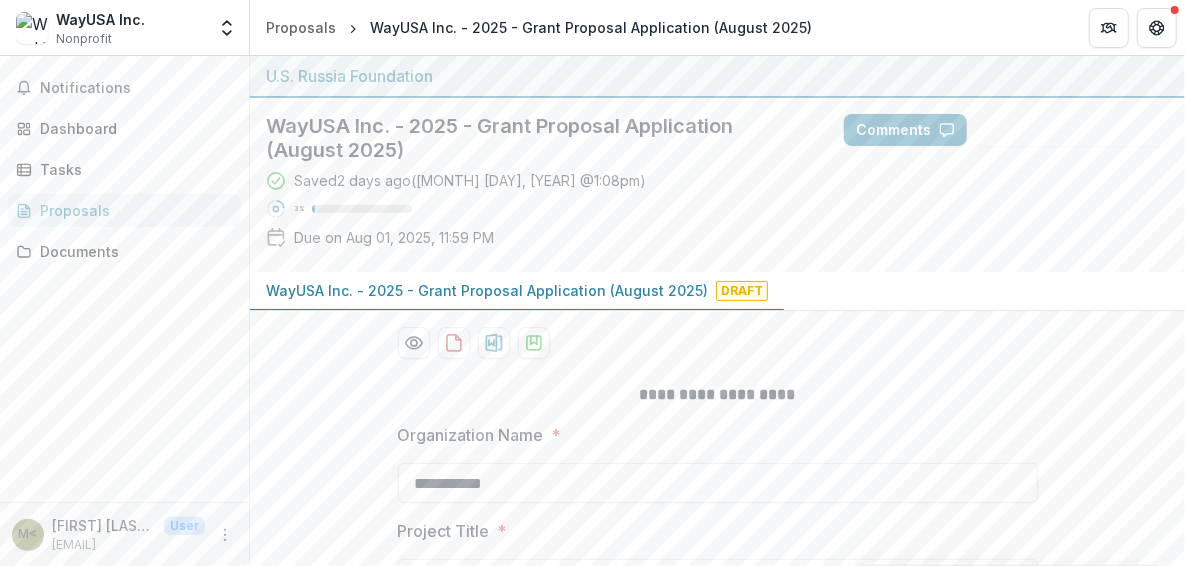 click on "Draft" at bounding box center [742, 291] 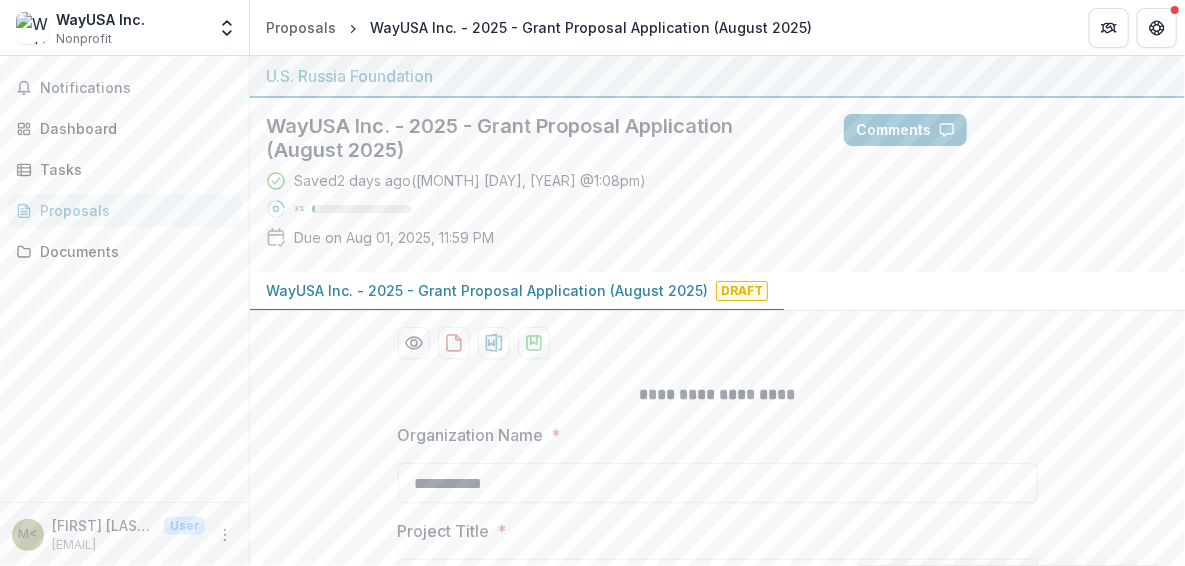 drag, startPoint x: 732, startPoint y: 290, endPoint x: 293, endPoint y: 387, distance: 449.5887 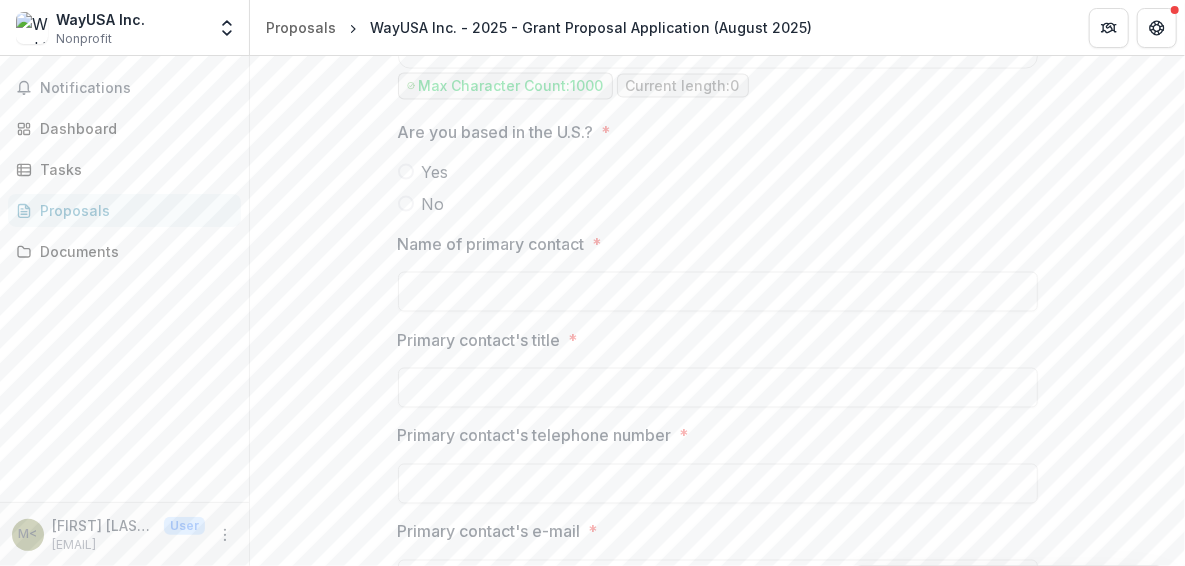 scroll, scrollTop: 1538, scrollLeft: 0, axis: vertical 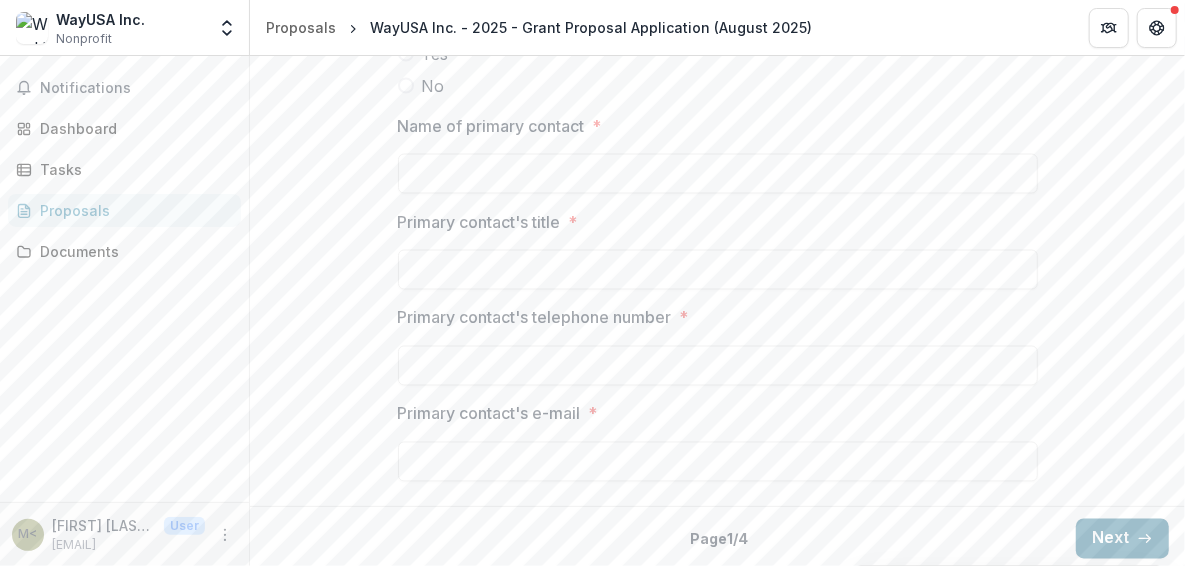 click on "Next" at bounding box center [1122, 539] 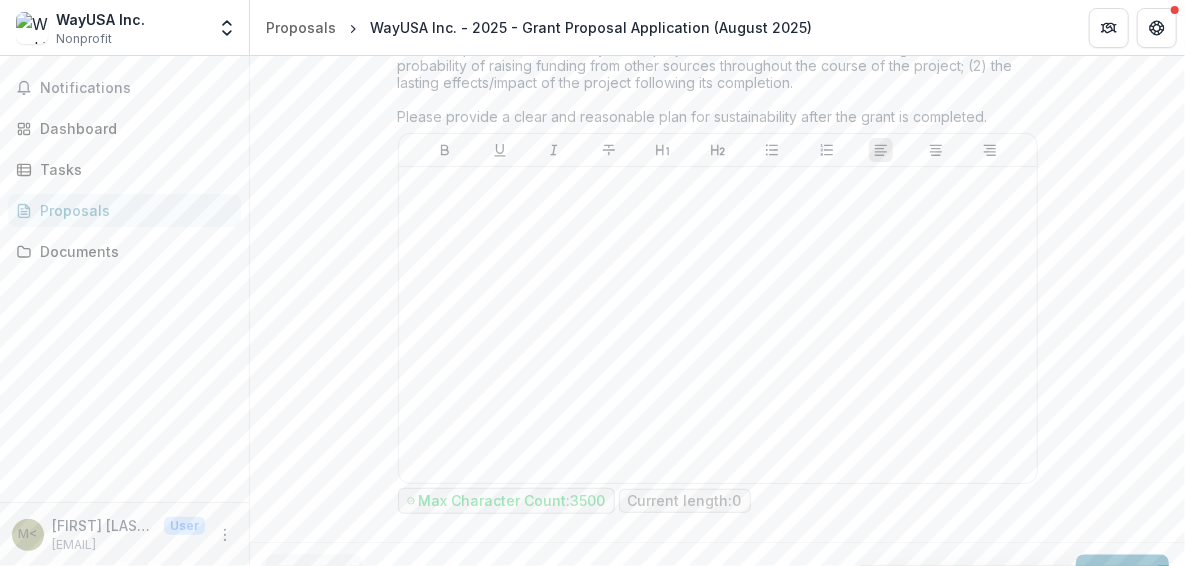 scroll, scrollTop: 4765, scrollLeft: 0, axis: vertical 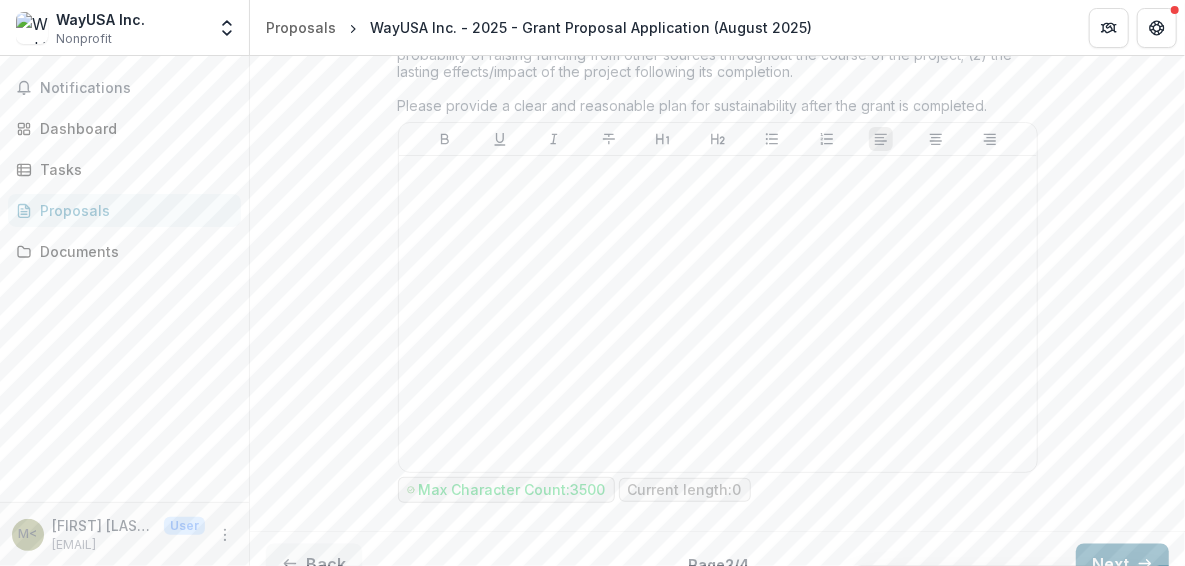 click on "Next" at bounding box center [1122, 564] 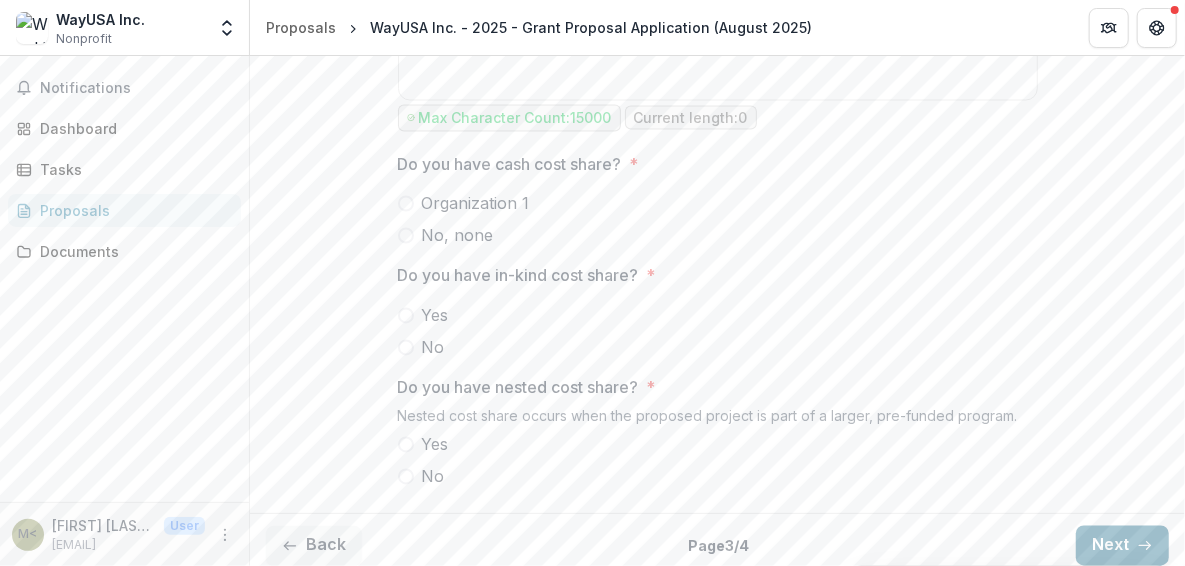 scroll, scrollTop: 1846, scrollLeft: 0, axis: vertical 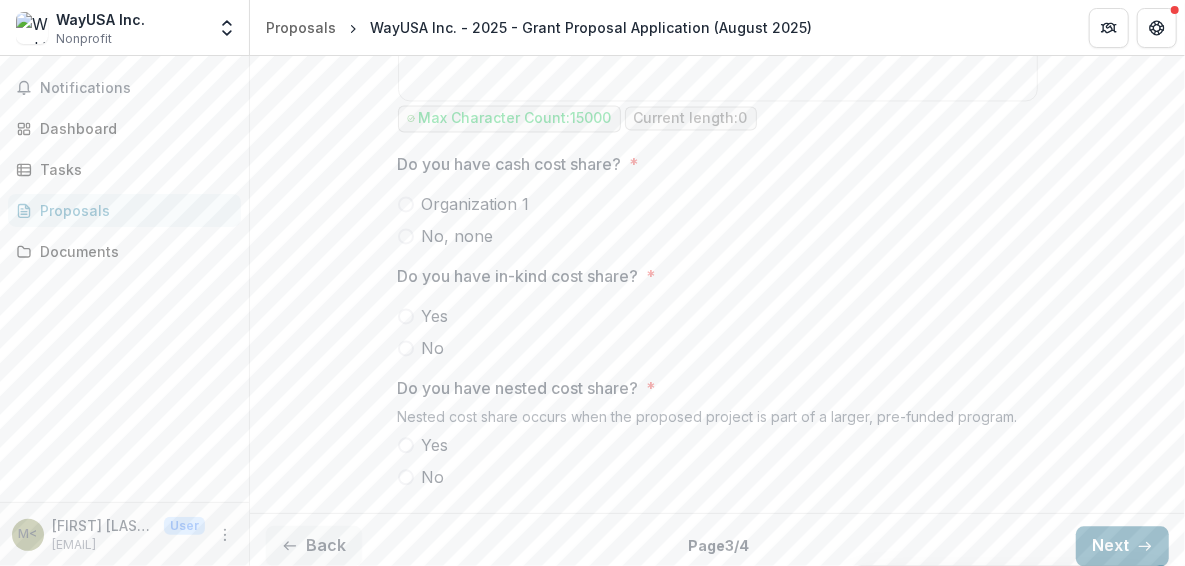 click on "Next" at bounding box center (1122, 546) 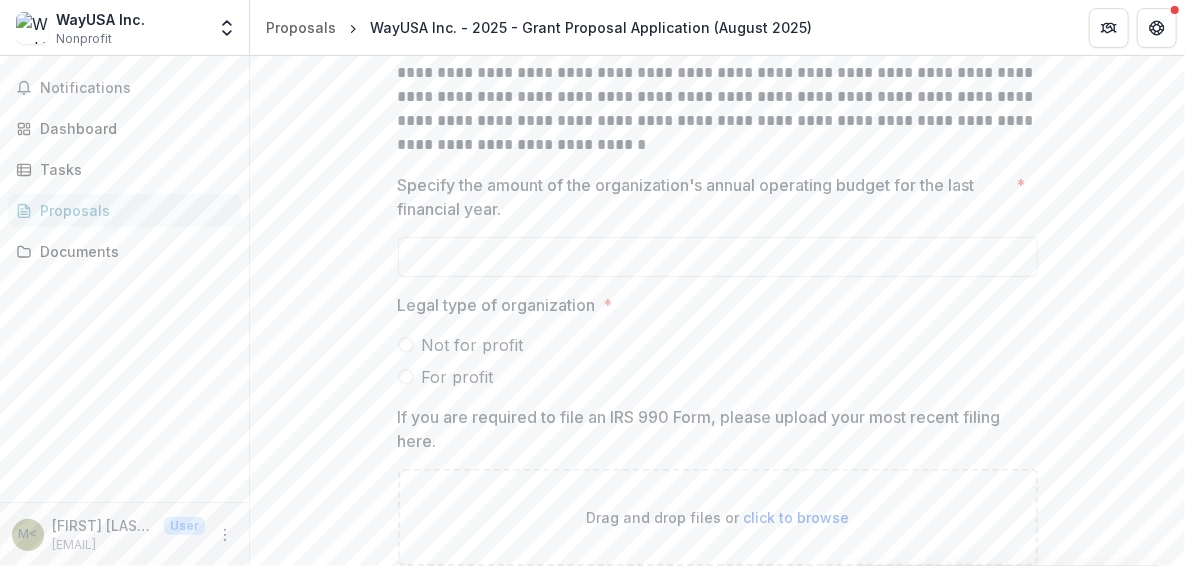 scroll, scrollTop: 0, scrollLeft: 0, axis: both 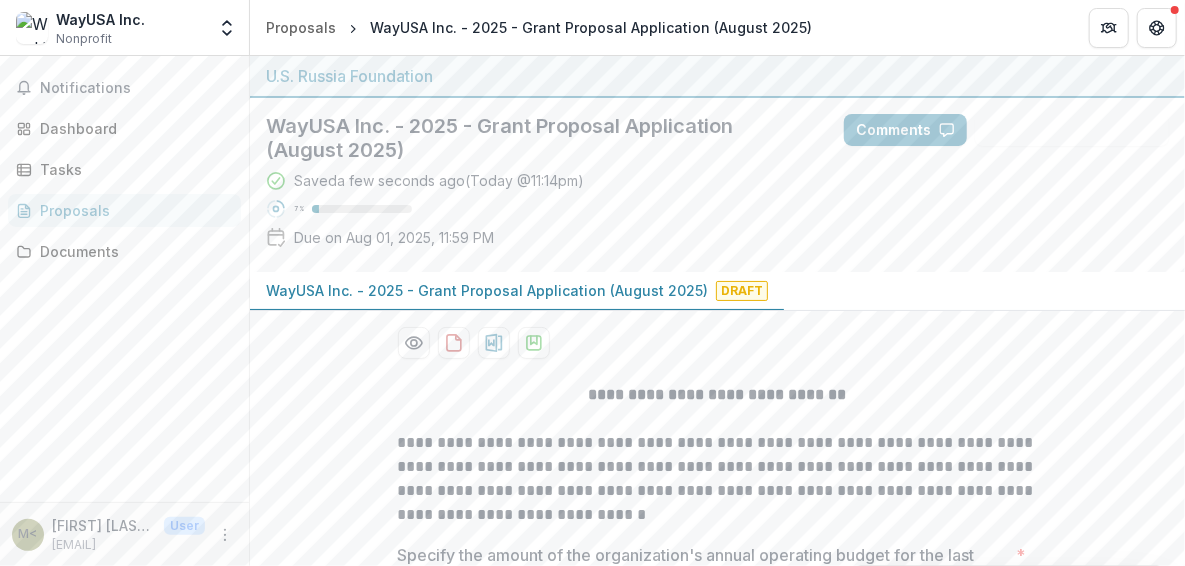drag, startPoint x: 520, startPoint y: 294, endPoint x: 342, endPoint y: 390, distance: 202.23749 